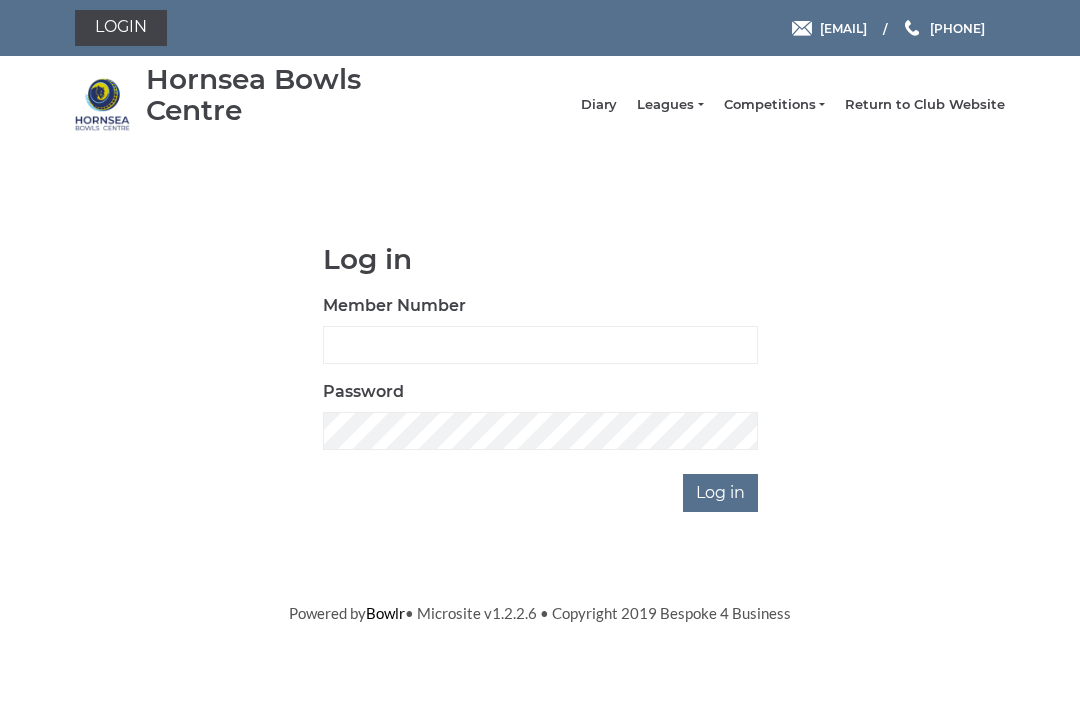 scroll, scrollTop: 0, scrollLeft: 0, axis: both 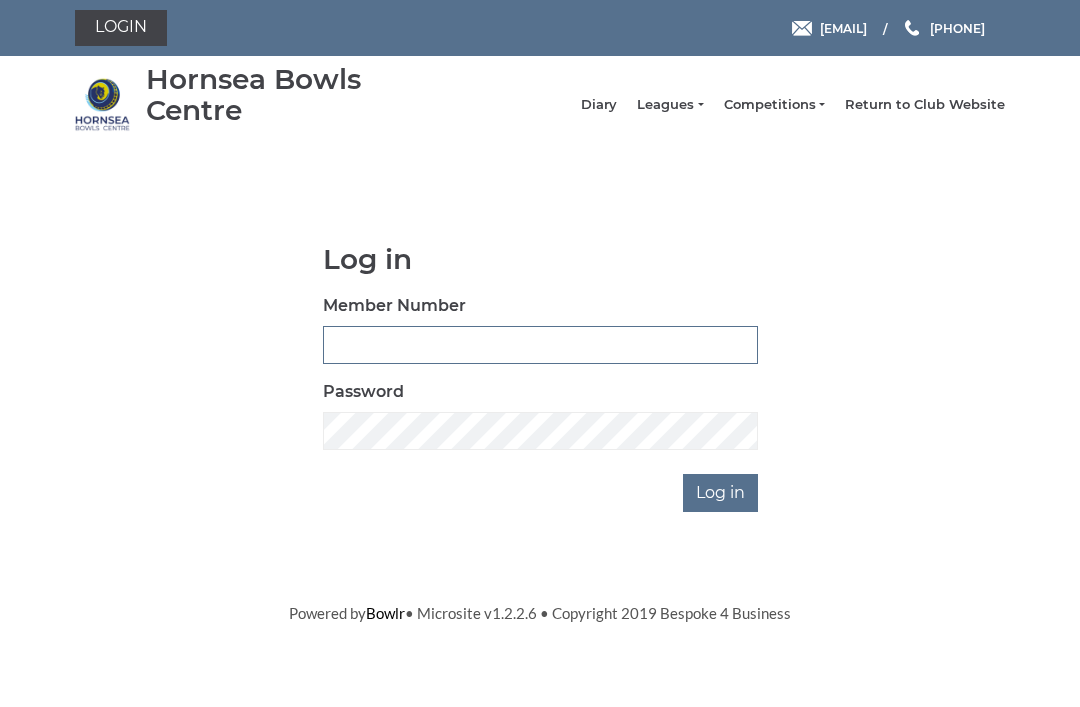 click on "Member Number" at bounding box center [540, 345] 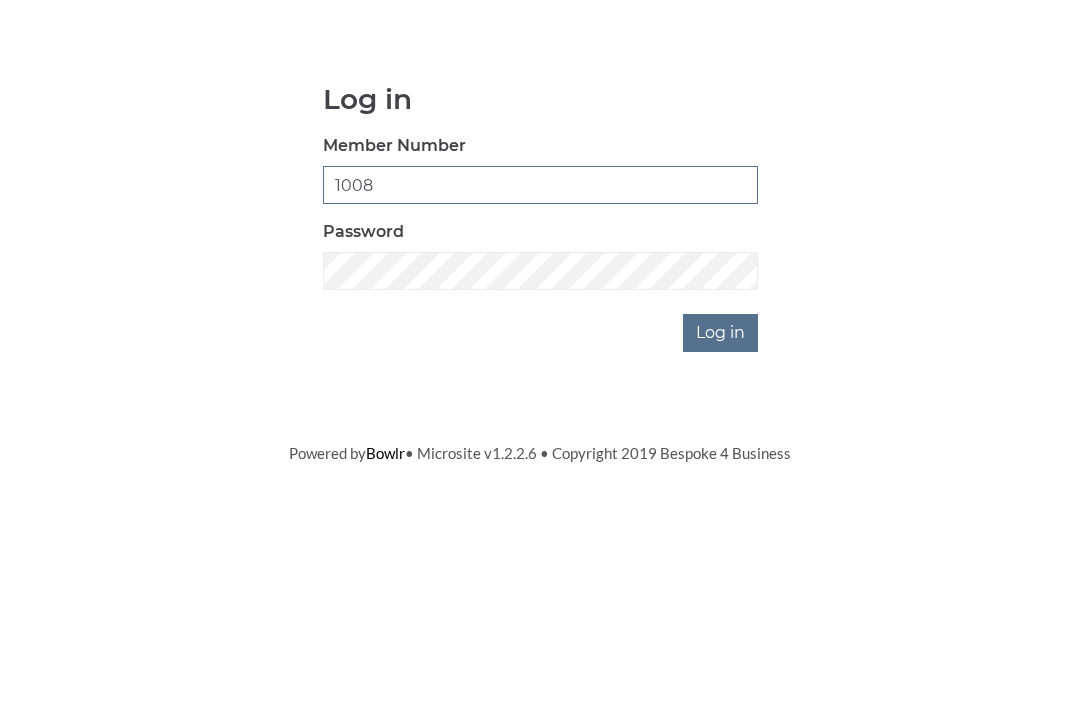 type on "1008" 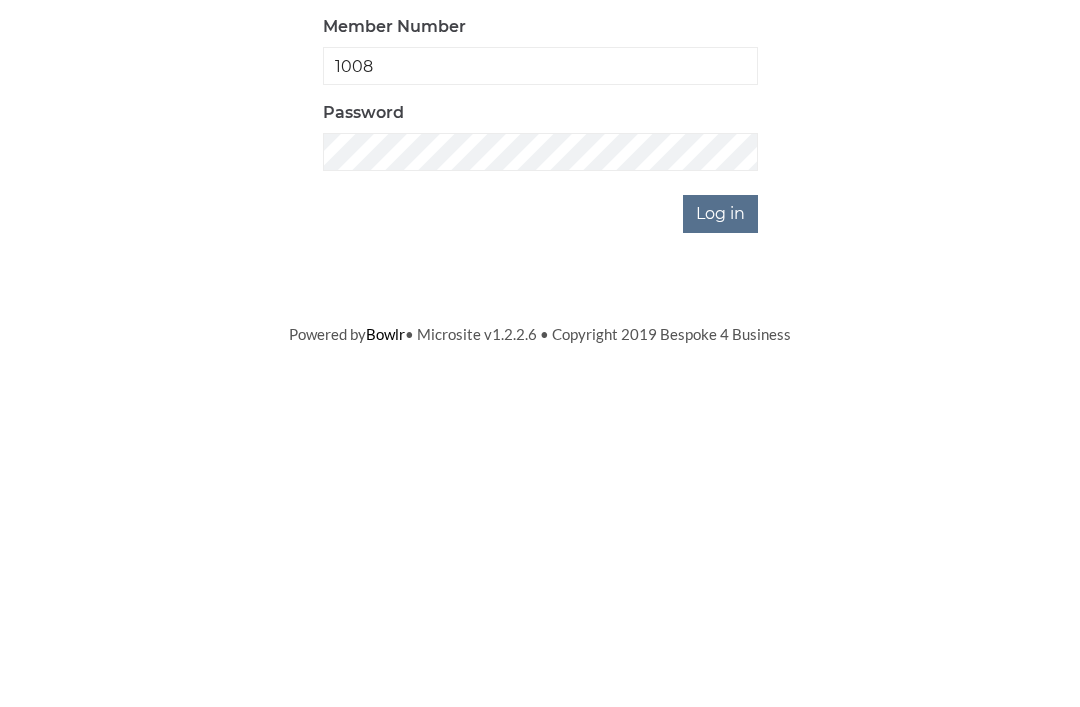 click on "Log in" at bounding box center (720, 493) 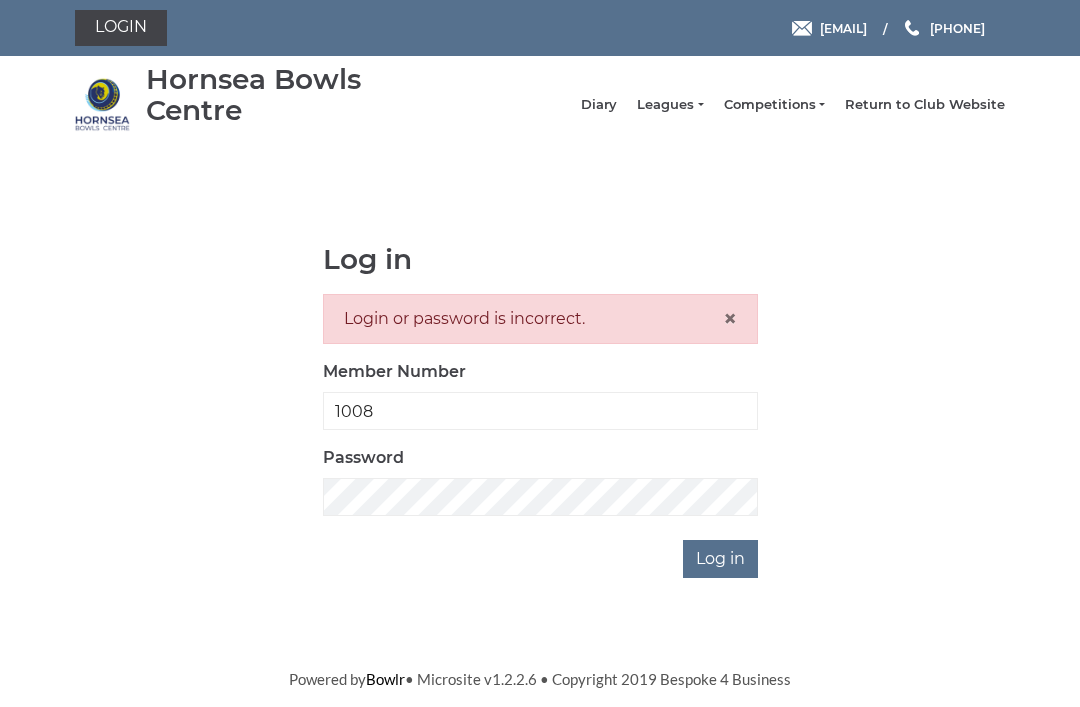 scroll, scrollTop: 0, scrollLeft: 0, axis: both 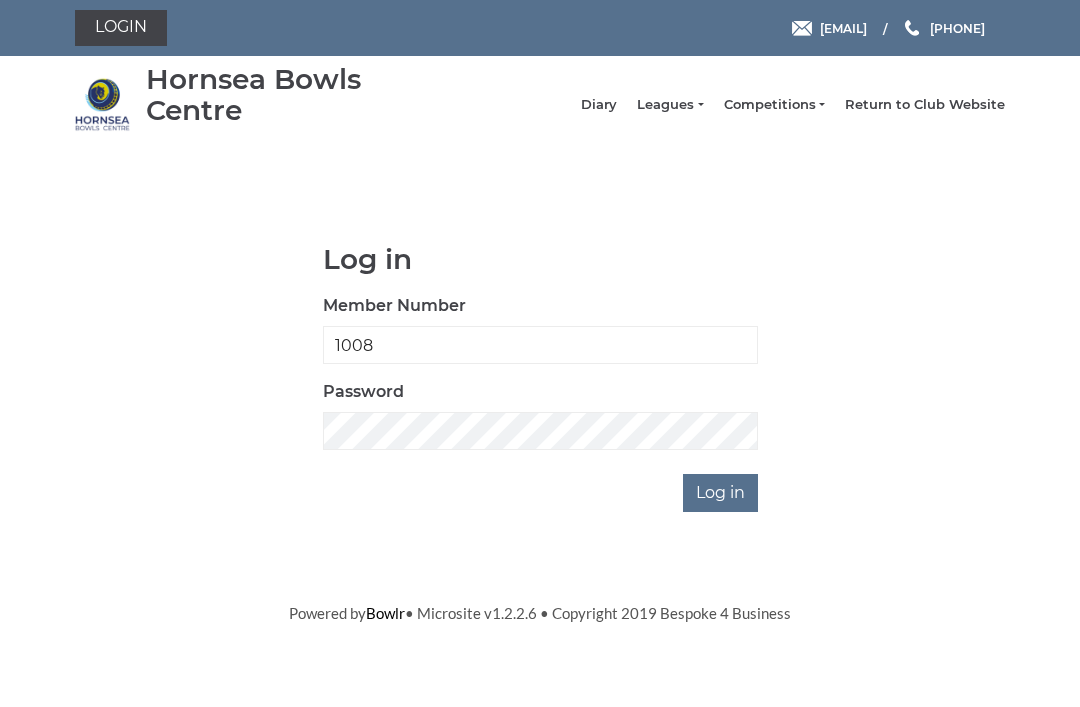 click on "Login
[EMAIL]
[PHONE]
Hornsea Bowls Centre" at bounding box center [540, 312] 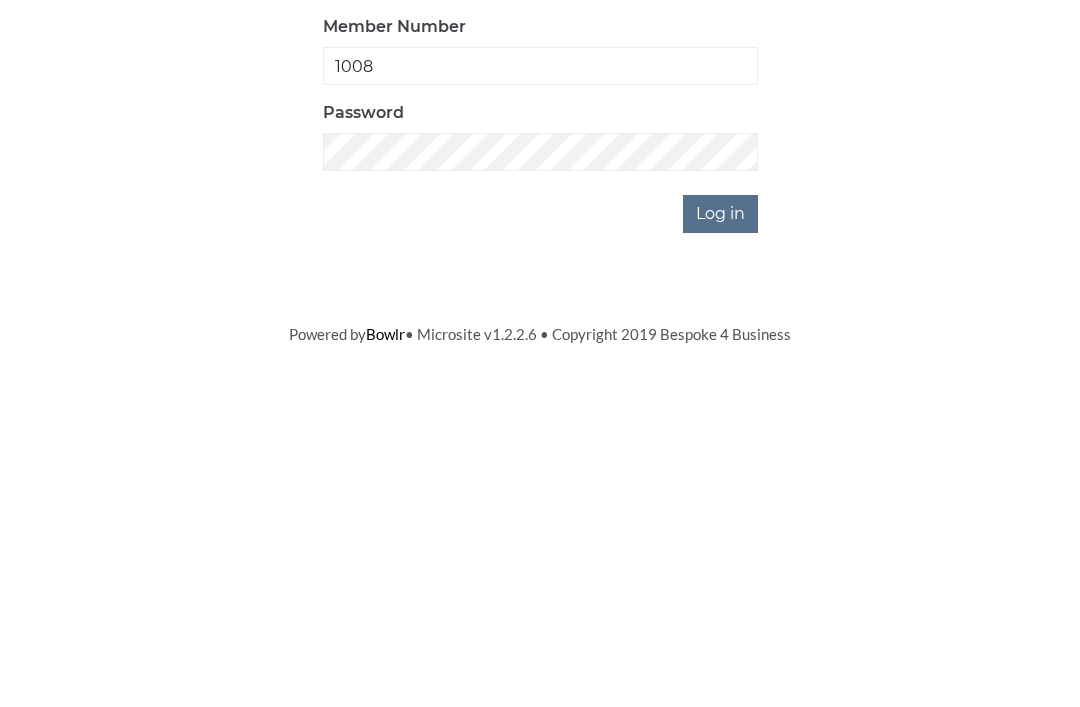 click on "Log in" at bounding box center (720, 493) 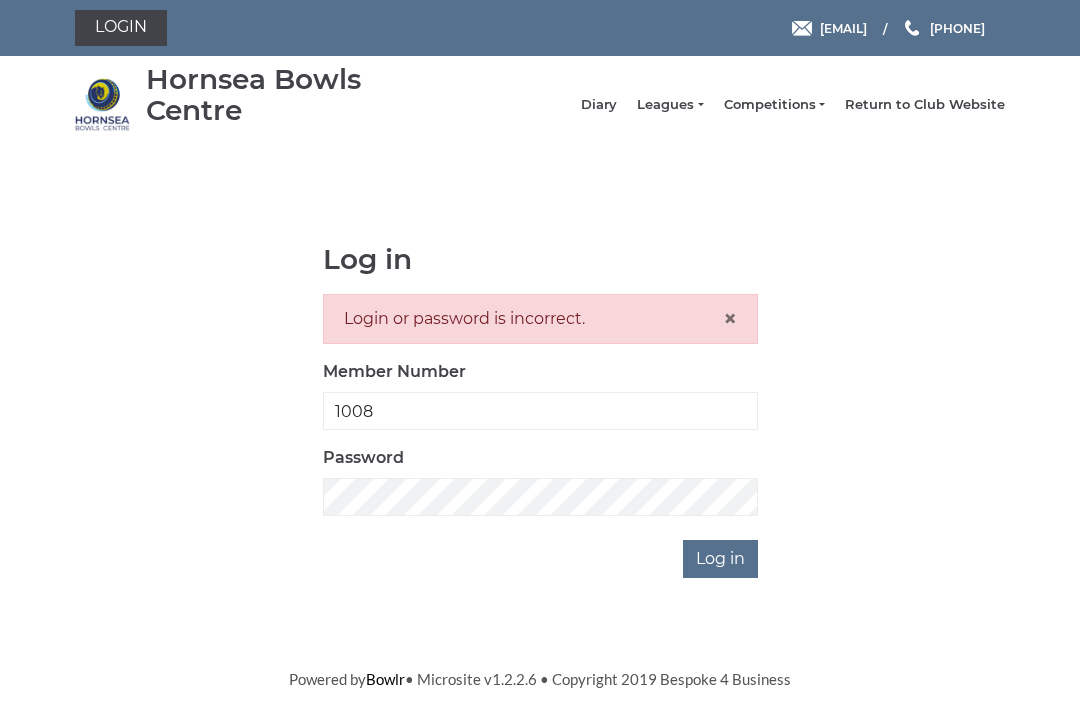 scroll, scrollTop: 0, scrollLeft: 0, axis: both 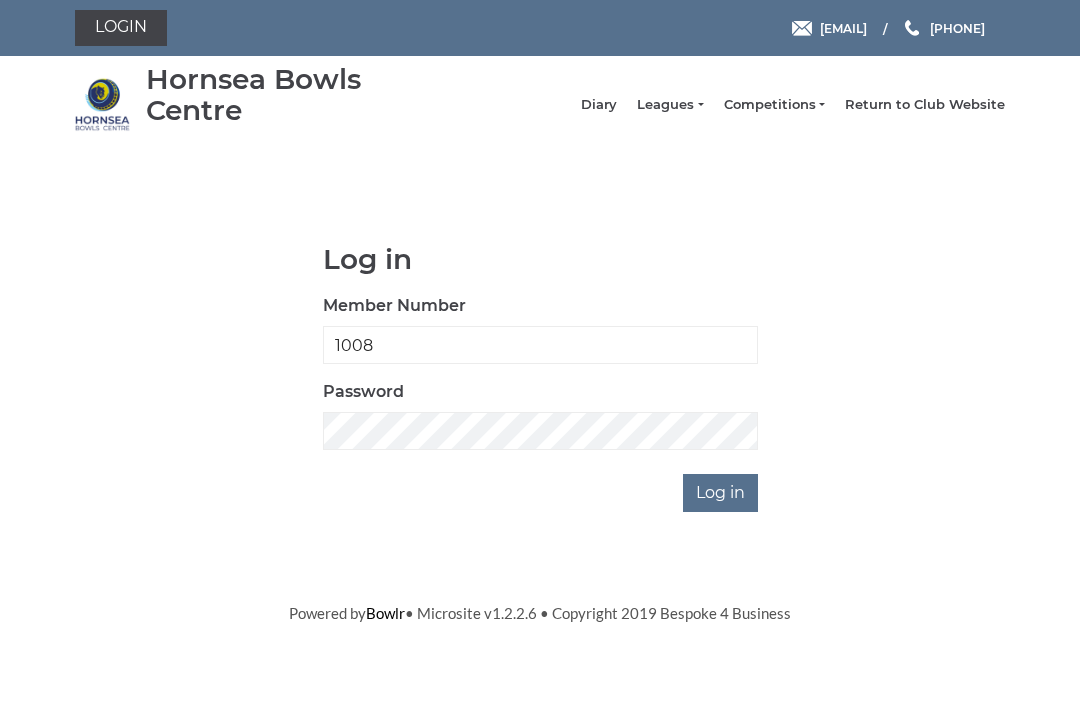 click on "Login
[EMAIL]
[PHONE]
Hornsea Bowls Centre" at bounding box center (540, 312) 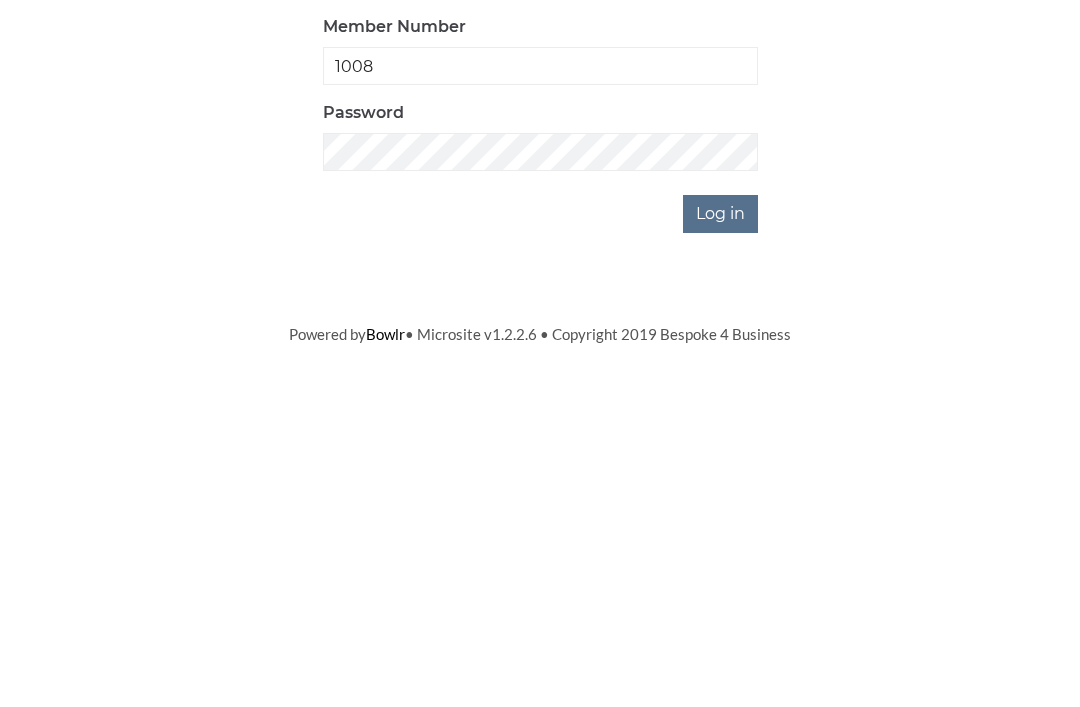 click on "Log in" at bounding box center [720, 493] 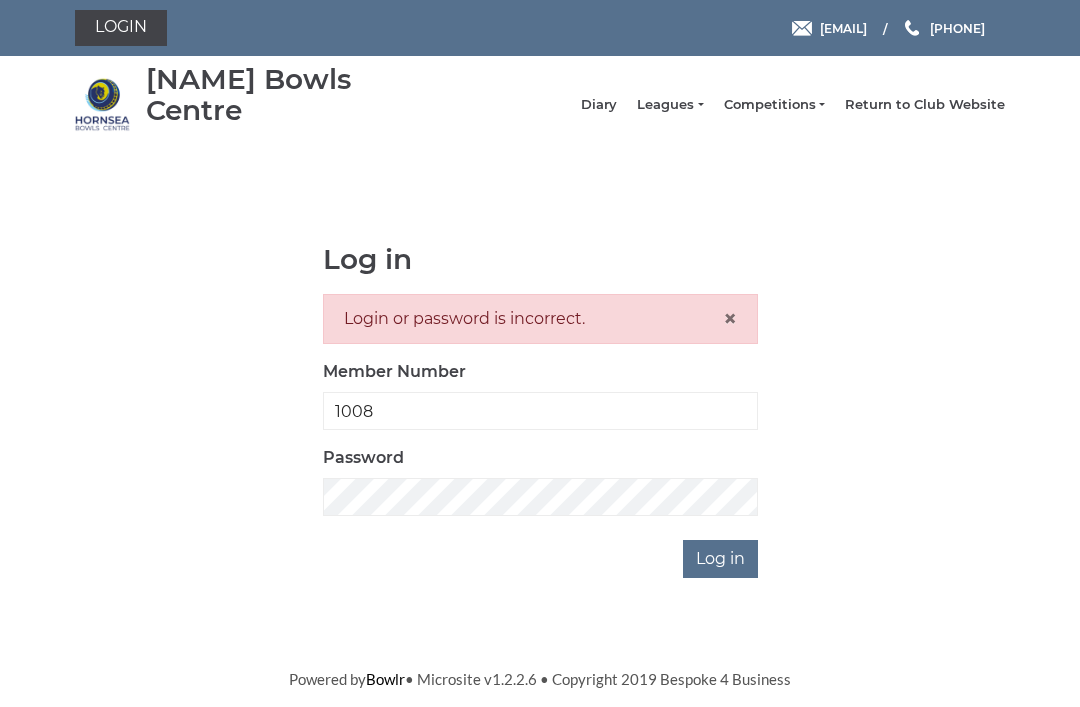scroll, scrollTop: 0, scrollLeft: 0, axis: both 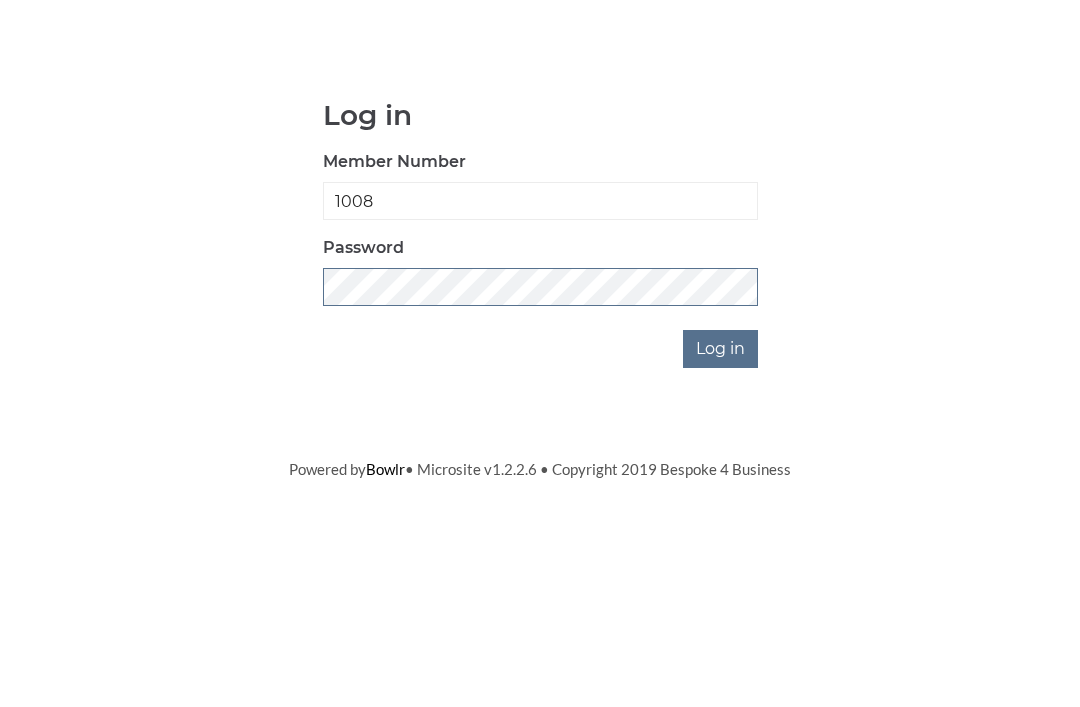 click on "Log in" at bounding box center [720, 493] 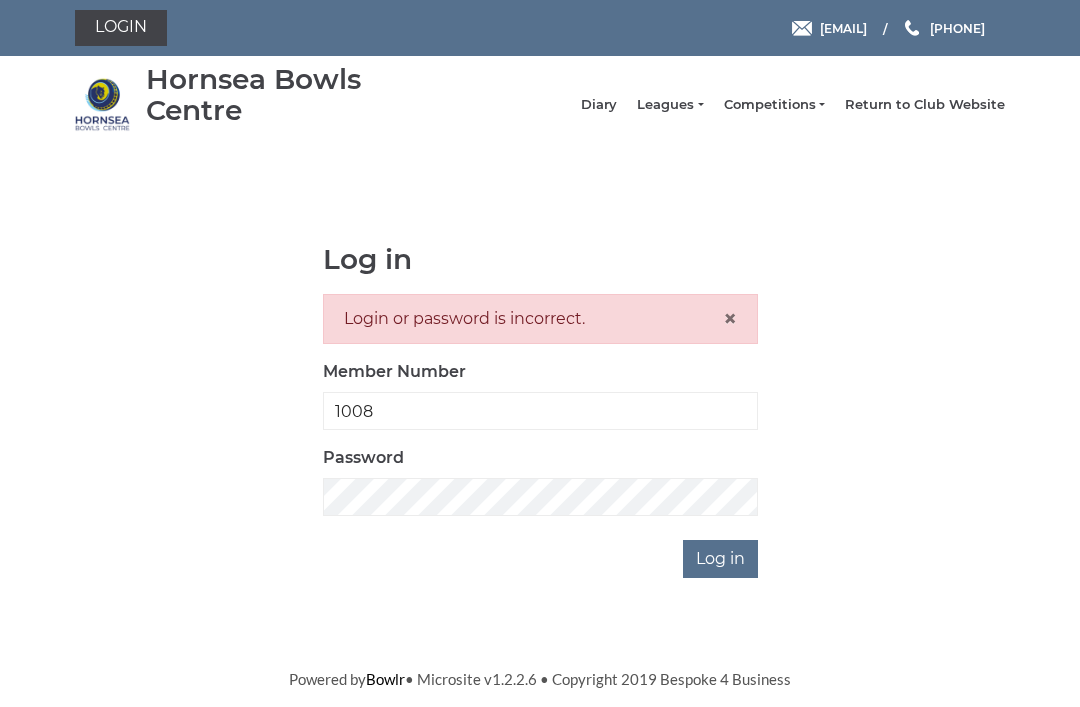 scroll, scrollTop: 0, scrollLeft: 0, axis: both 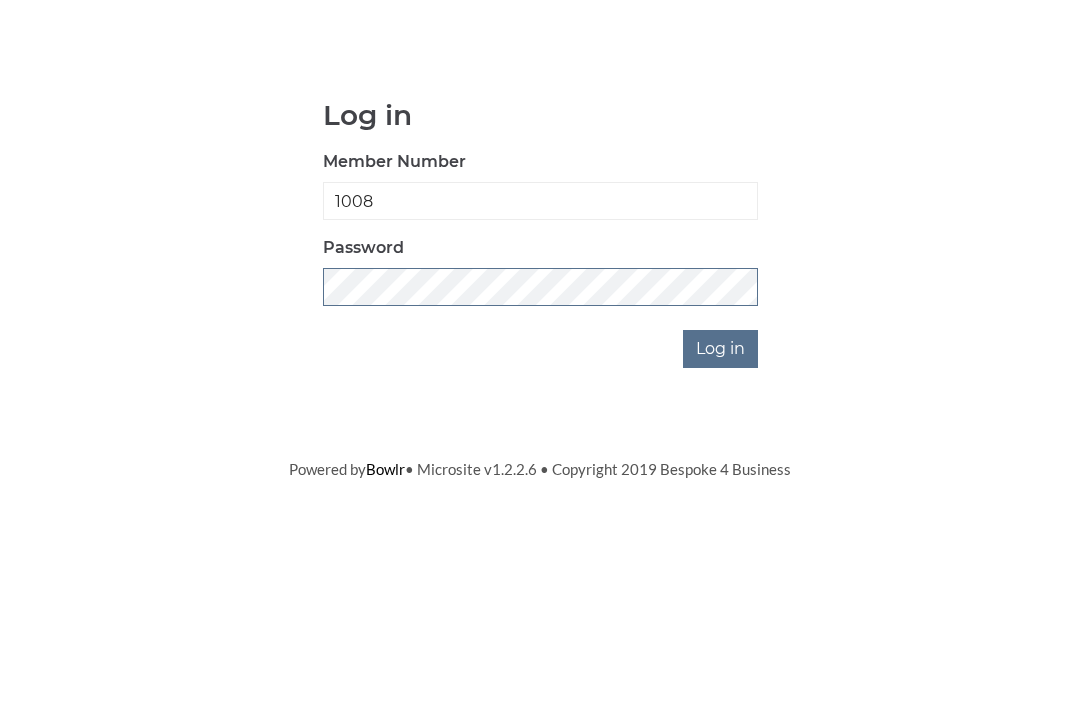 click on "Log in" at bounding box center [720, 493] 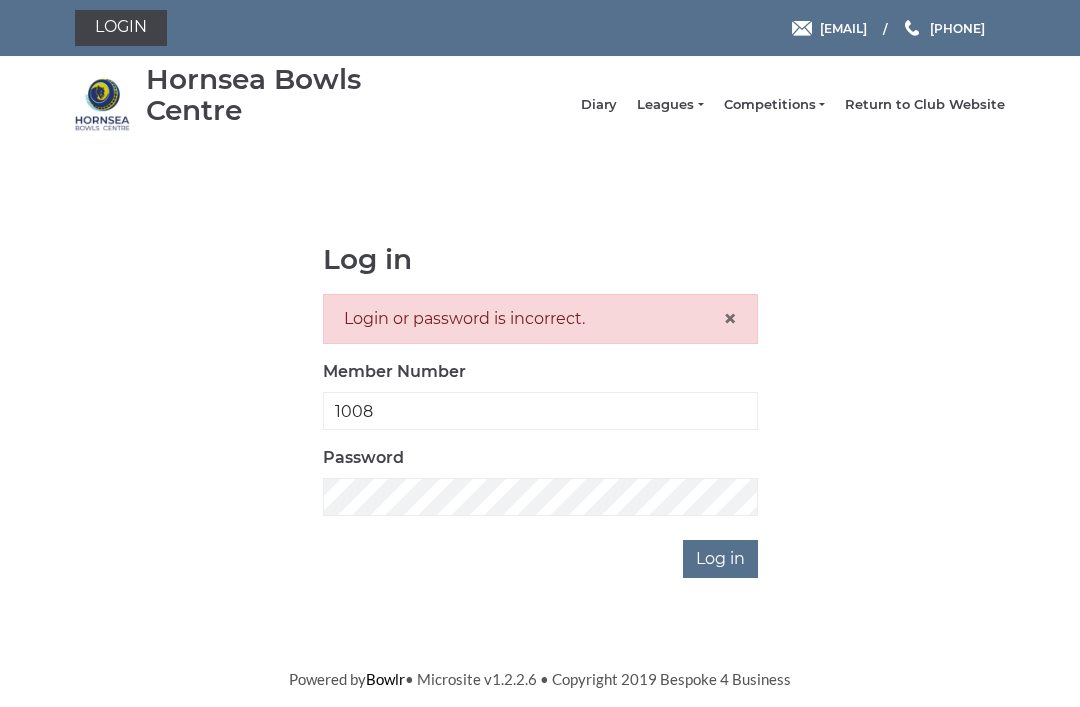 scroll, scrollTop: 0, scrollLeft: 0, axis: both 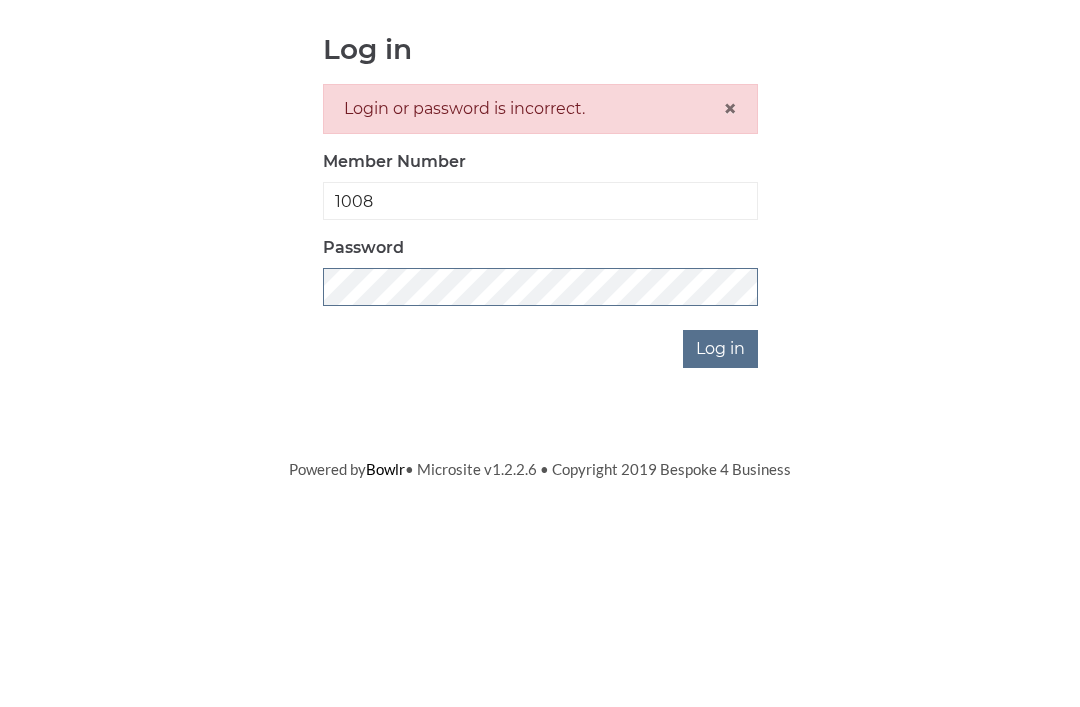 click on "Log in" at bounding box center [720, 559] 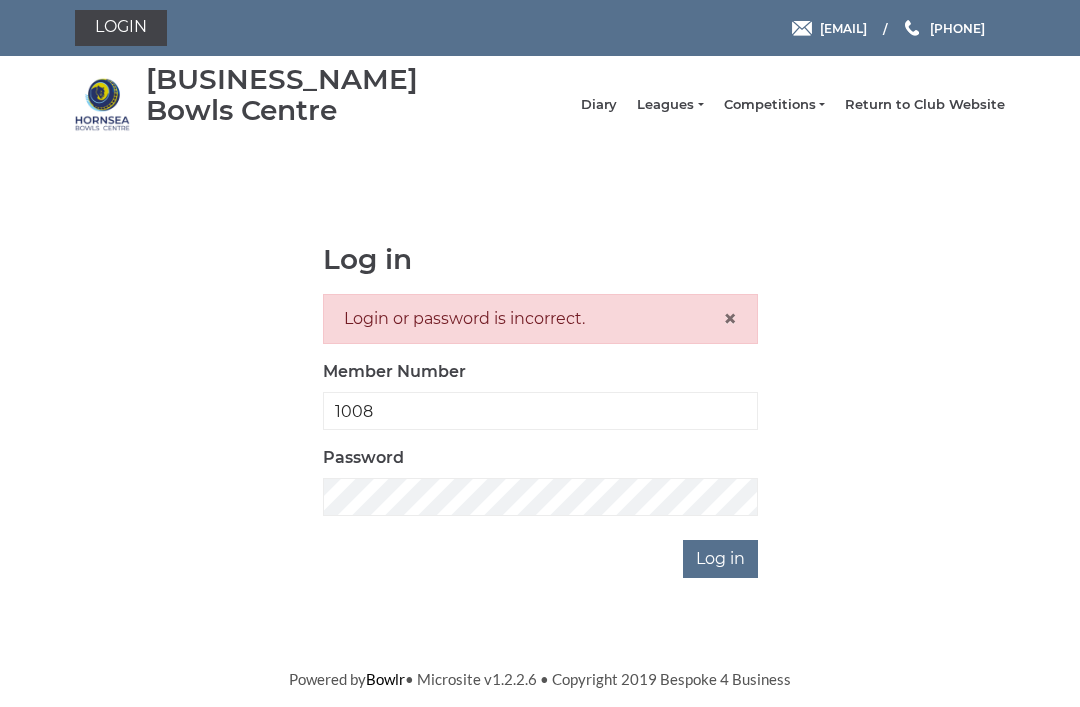 scroll, scrollTop: 0, scrollLeft: 0, axis: both 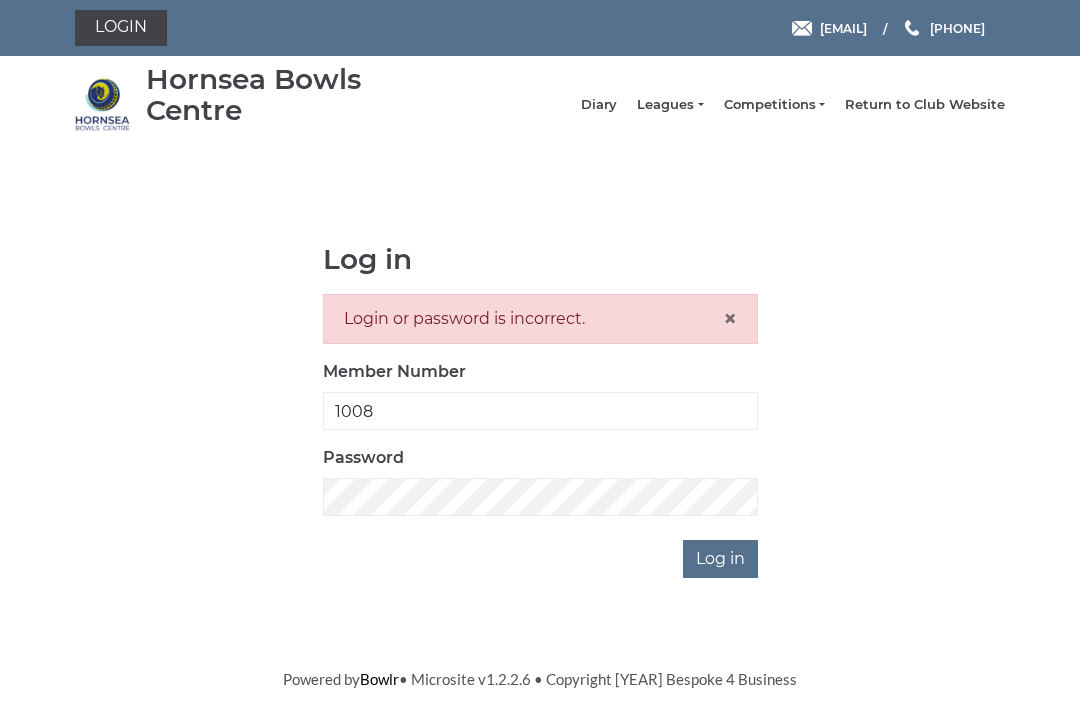 click on "×" at bounding box center (730, 318) 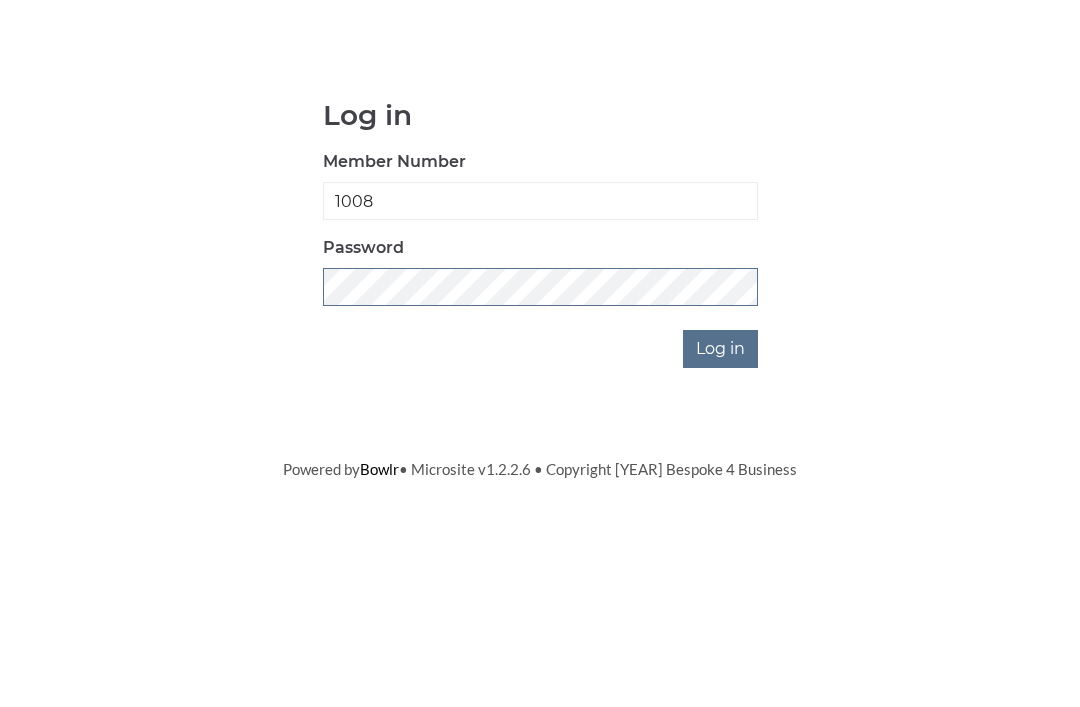 click on "Log in" at bounding box center (720, 493) 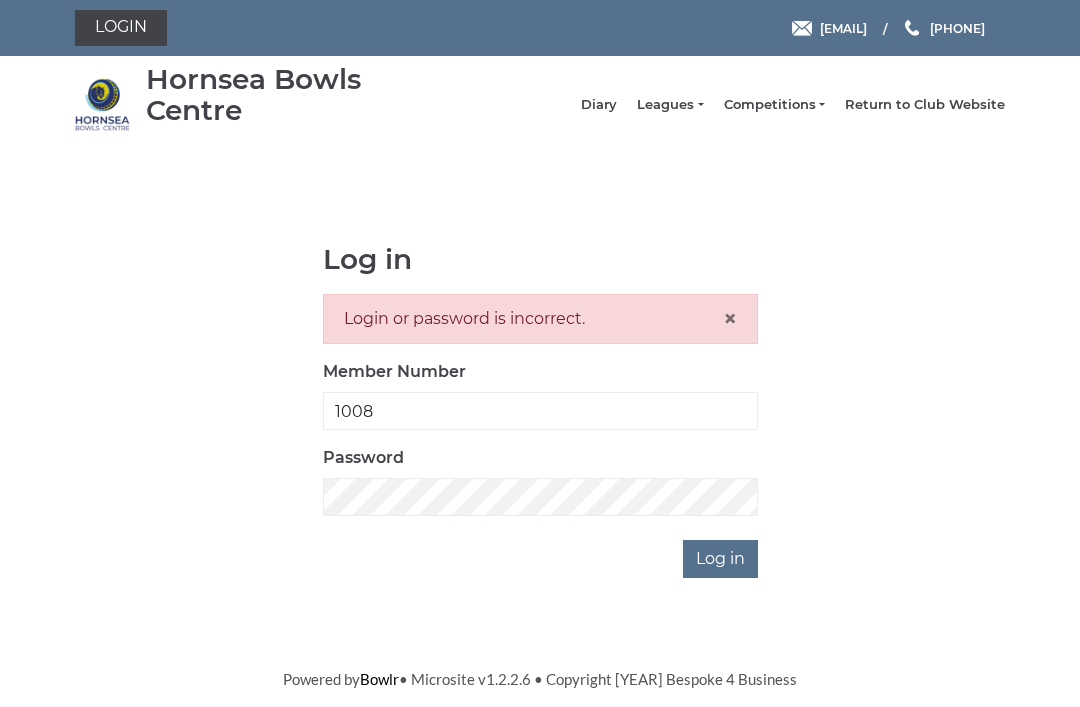 scroll, scrollTop: 0, scrollLeft: 0, axis: both 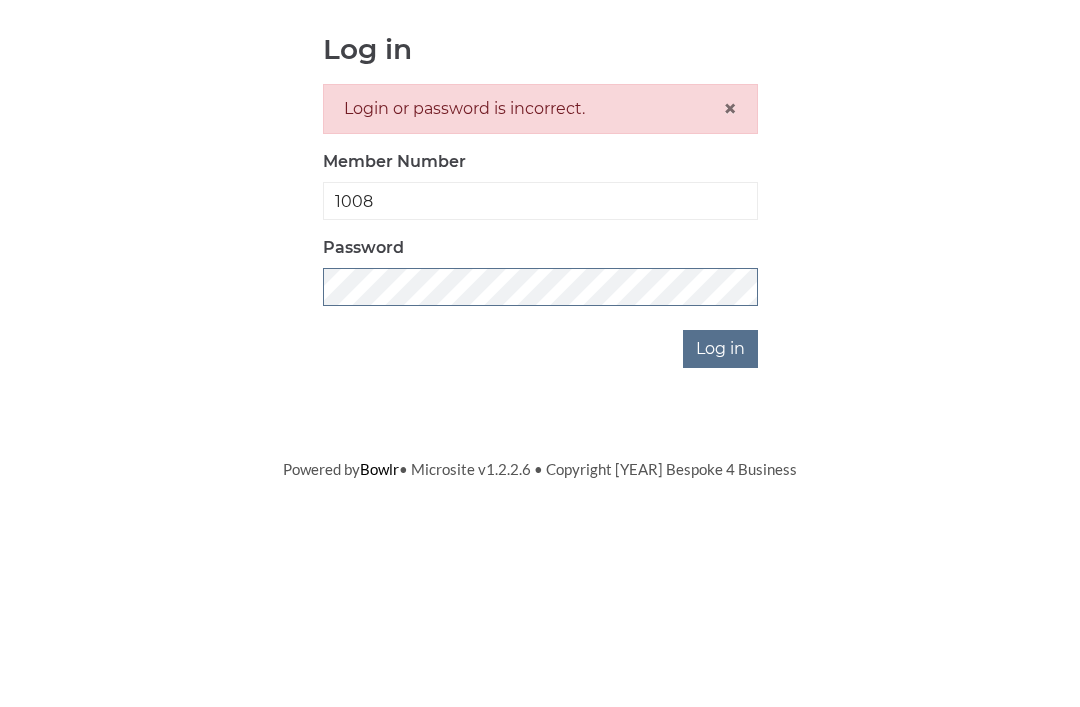 click on "Log in" at bounding box center (720, 559) 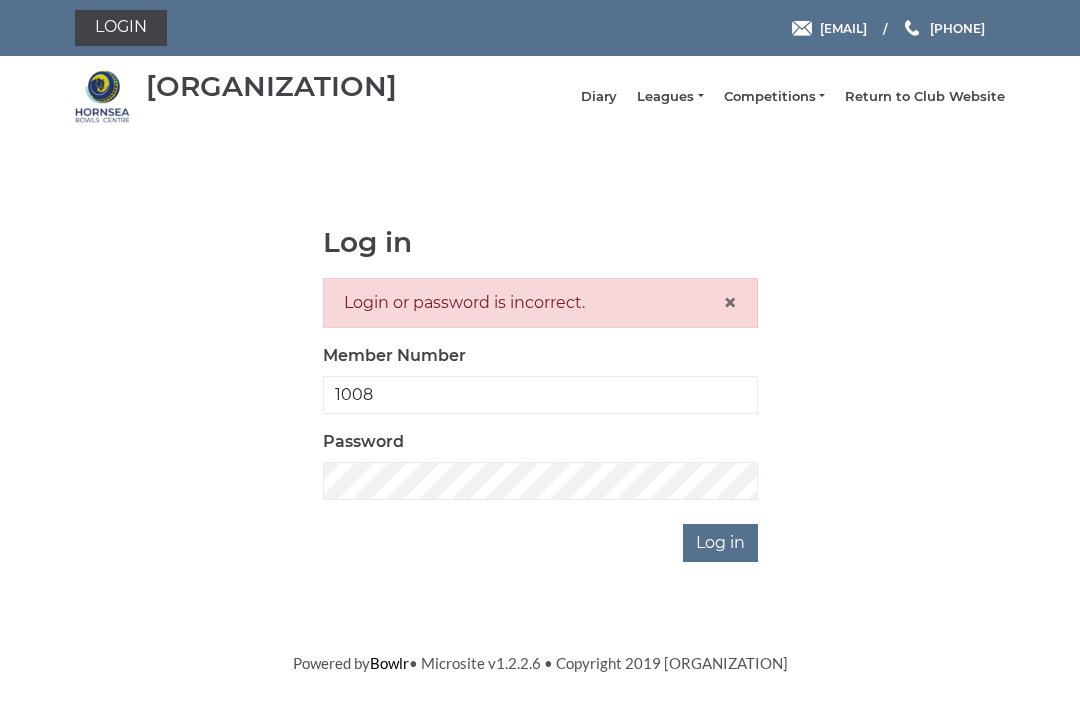 scroll, scrollTop: 0, scrollLeft: 0, axis: both 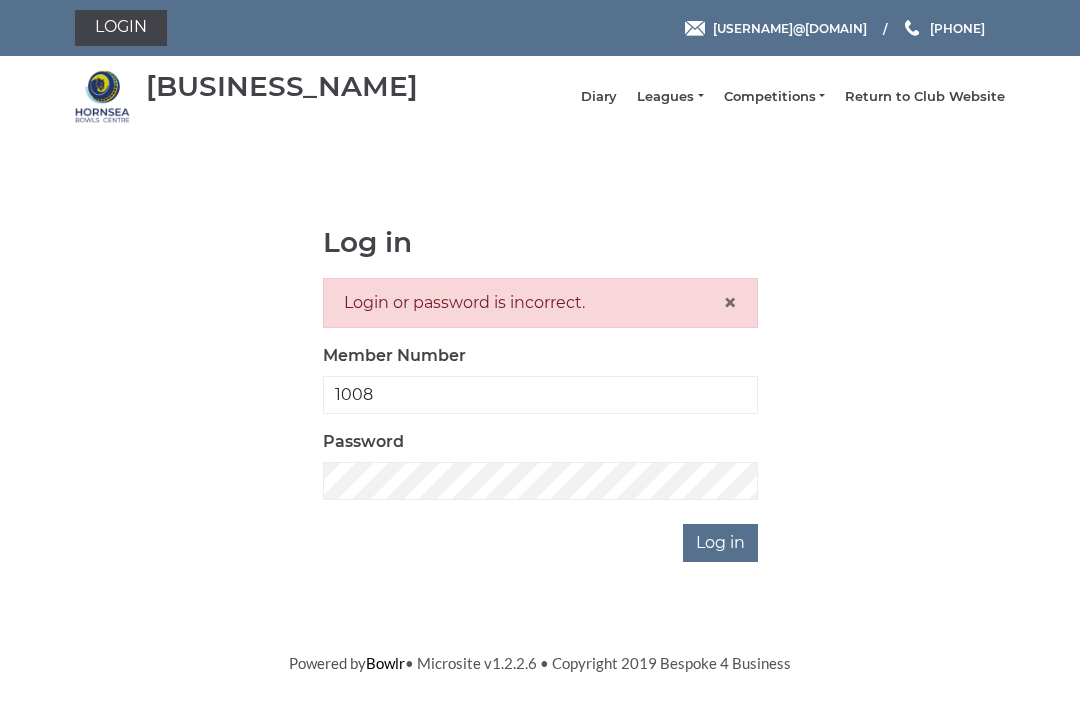 click on "×" at bounding box center [730, 302] 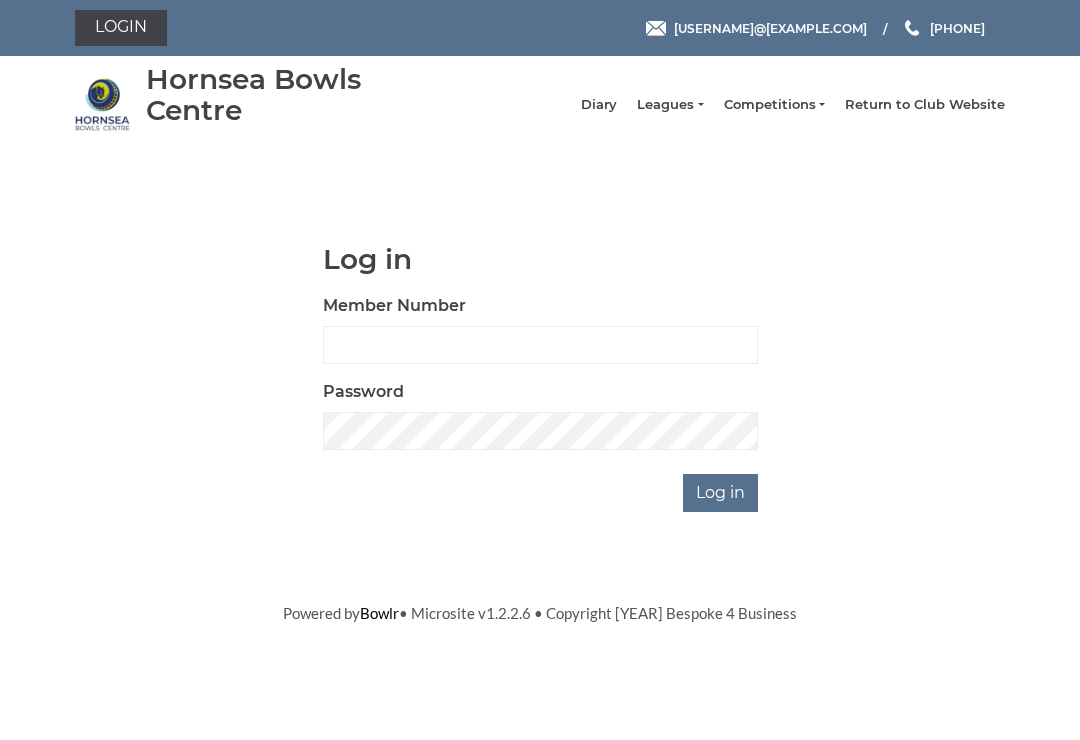 scroll, scrollTop: 0, scrollLeft: 0, axis: both 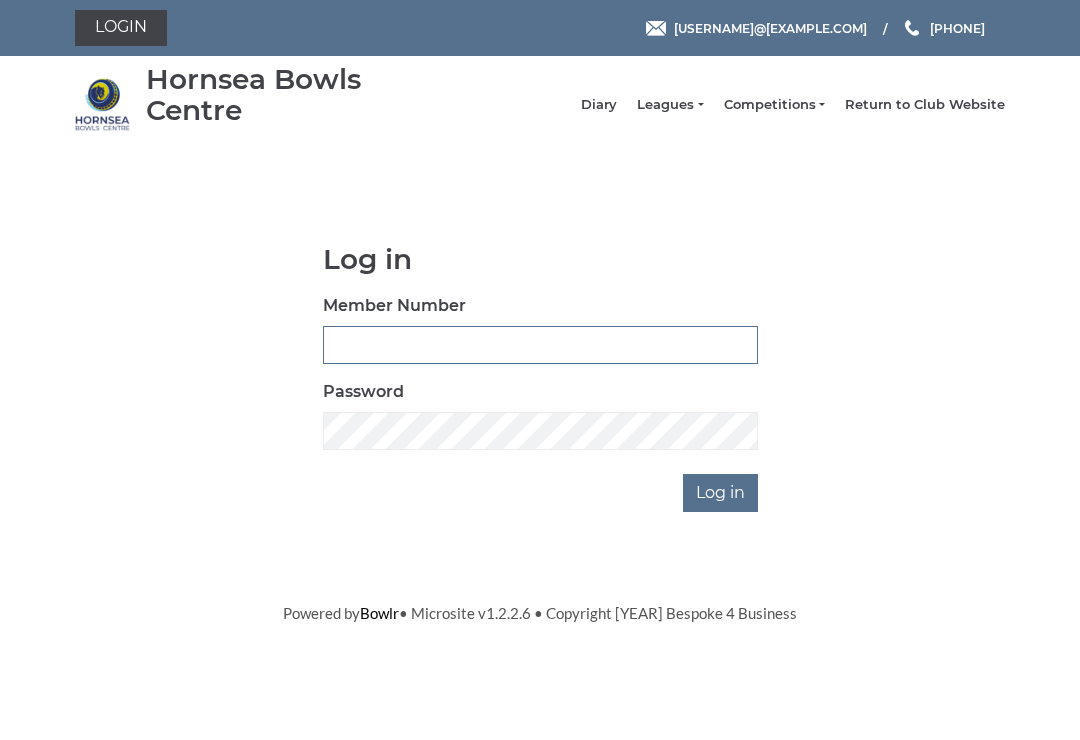 click on "Member Number" at bounding box center [540, 345] 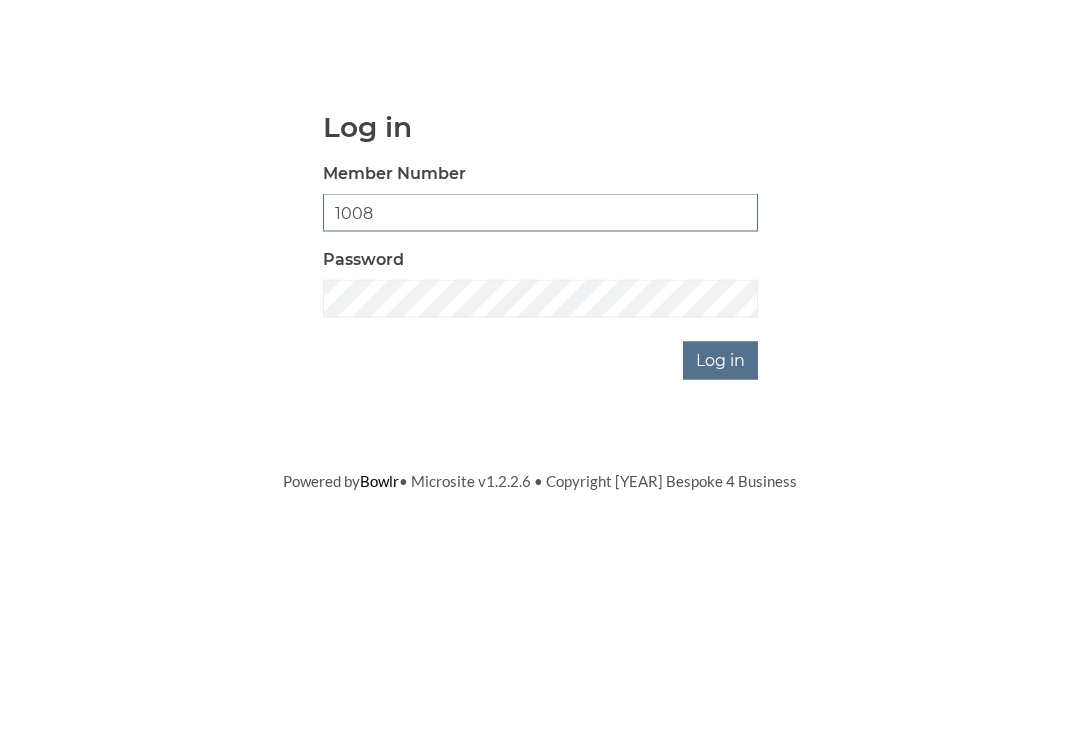type on "1008" 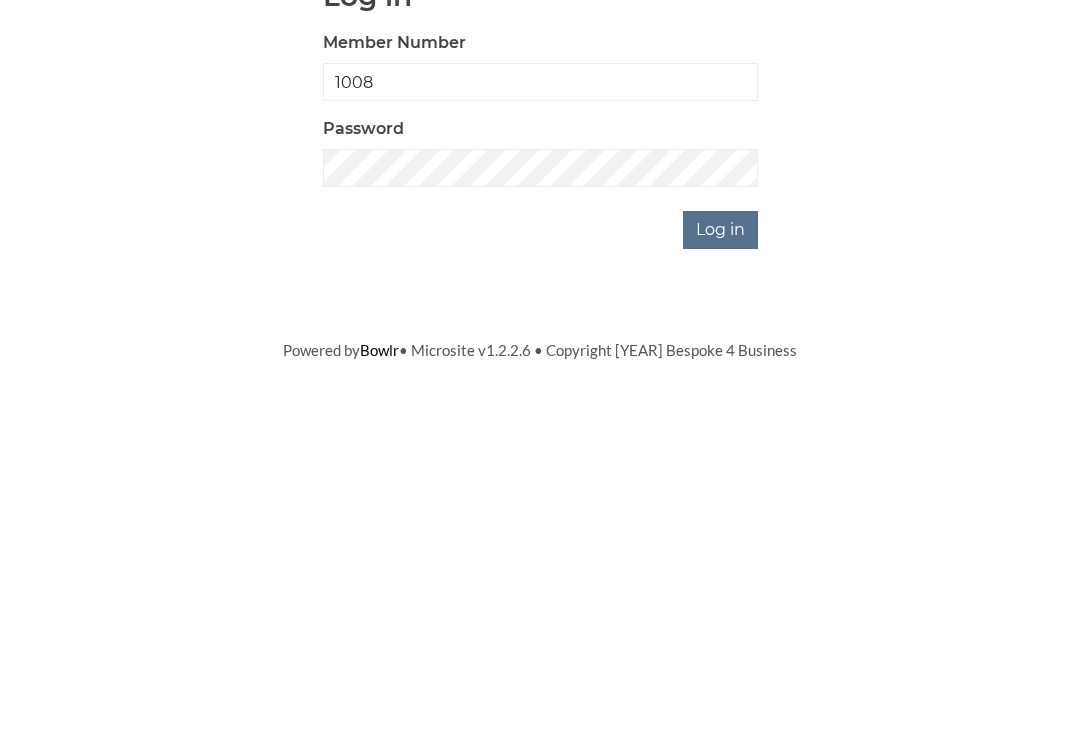 click on "Log in" at bounding box center [720, 493] 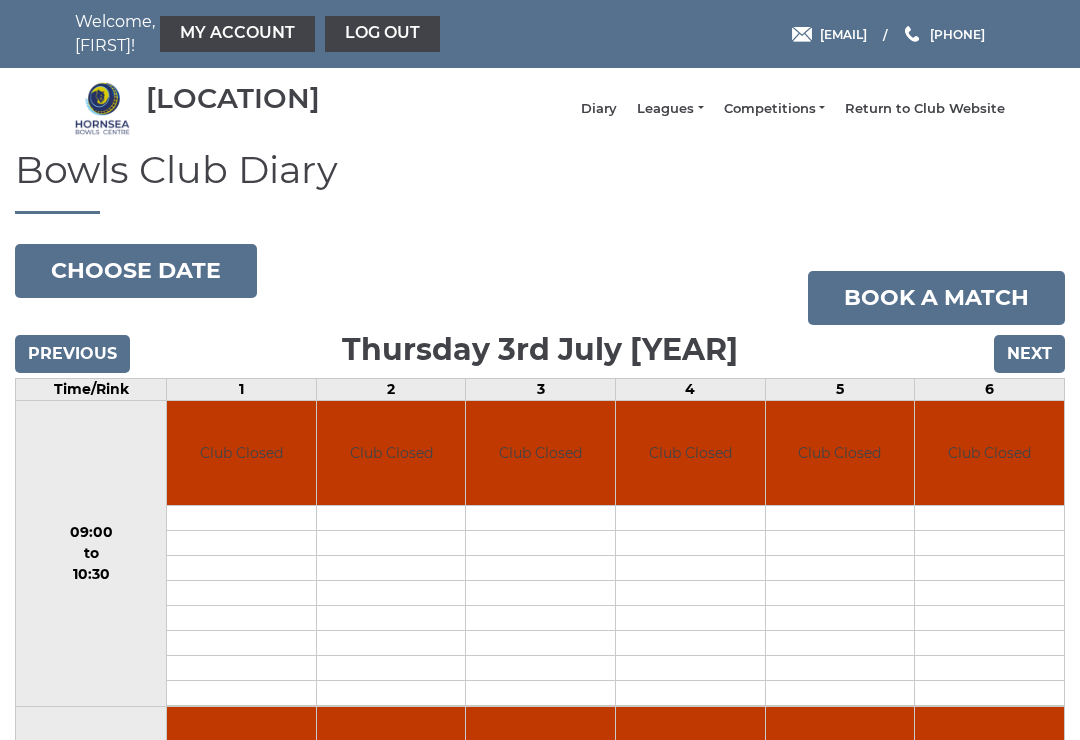 scroll, scrollTop: 0, scrollLeft: 0, axis: both 